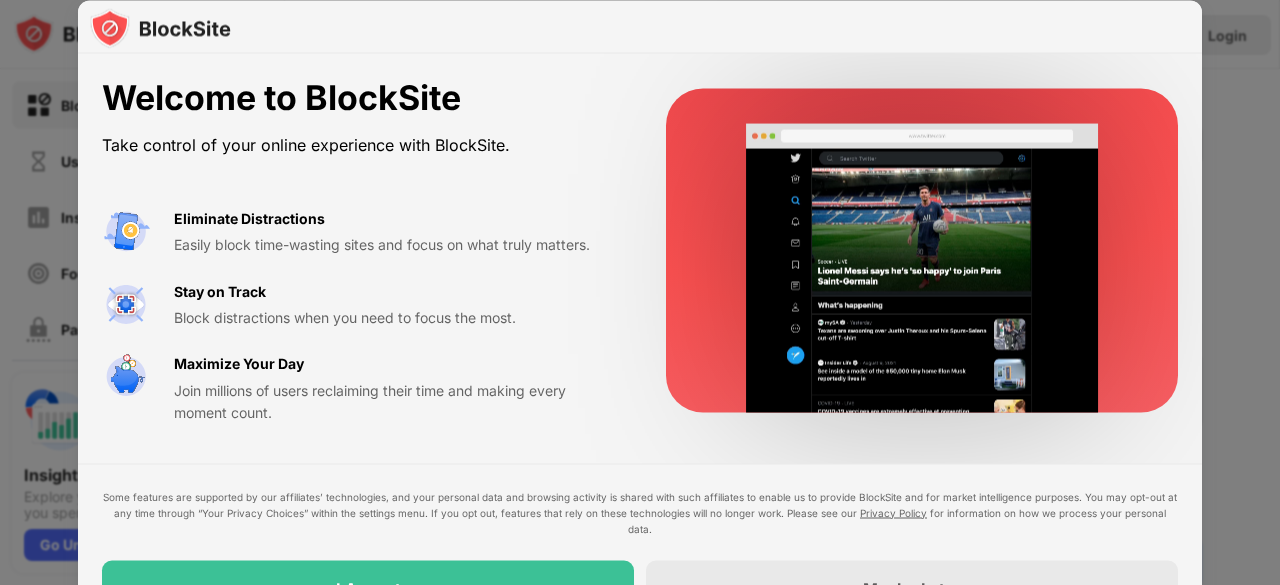 scroll, scrollTop: 0, scrollLeft: 0, axis: both 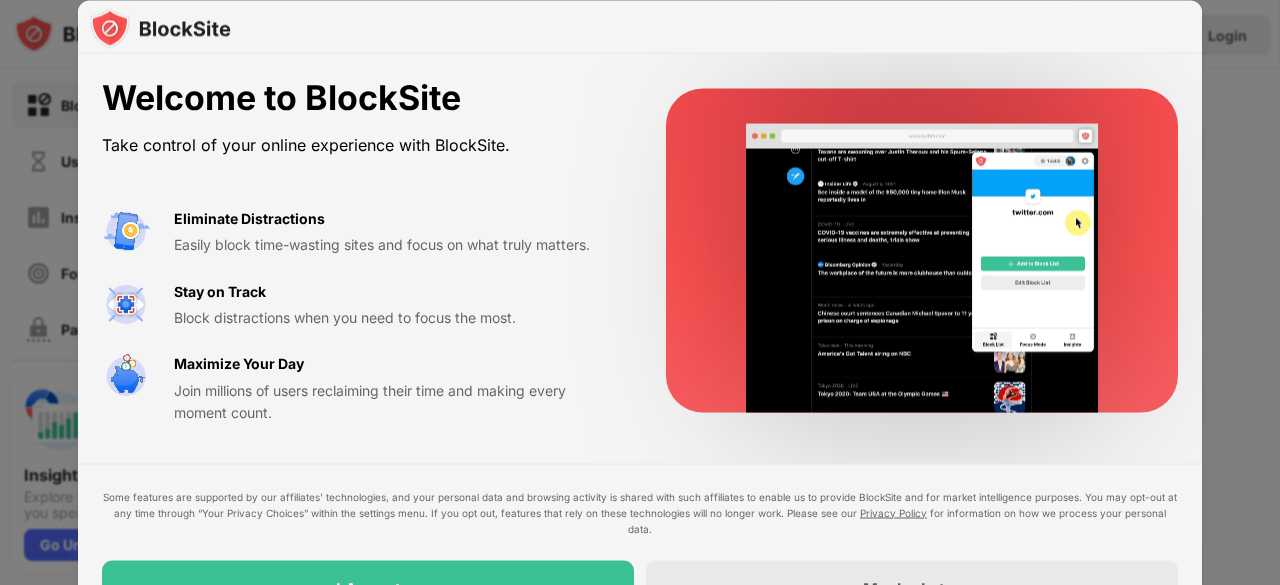 drag, startPoint x: 1279, startPoint y: 70, endPoint x: 858, endPoint y: 158, distance: 430.09882 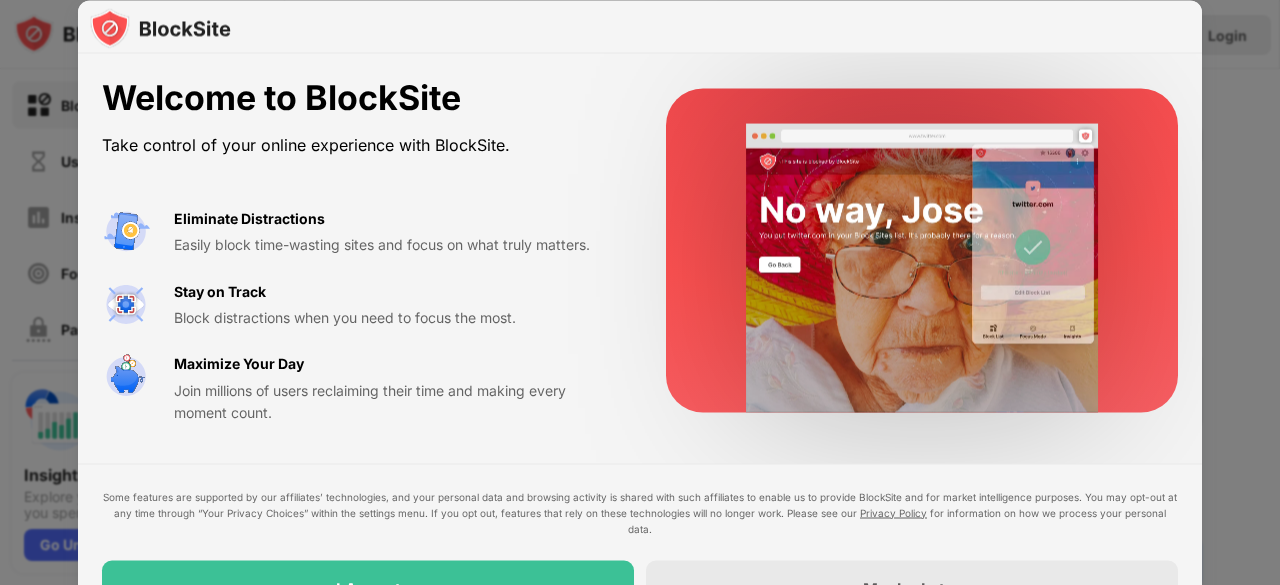 click at bounding box center [640, 292] 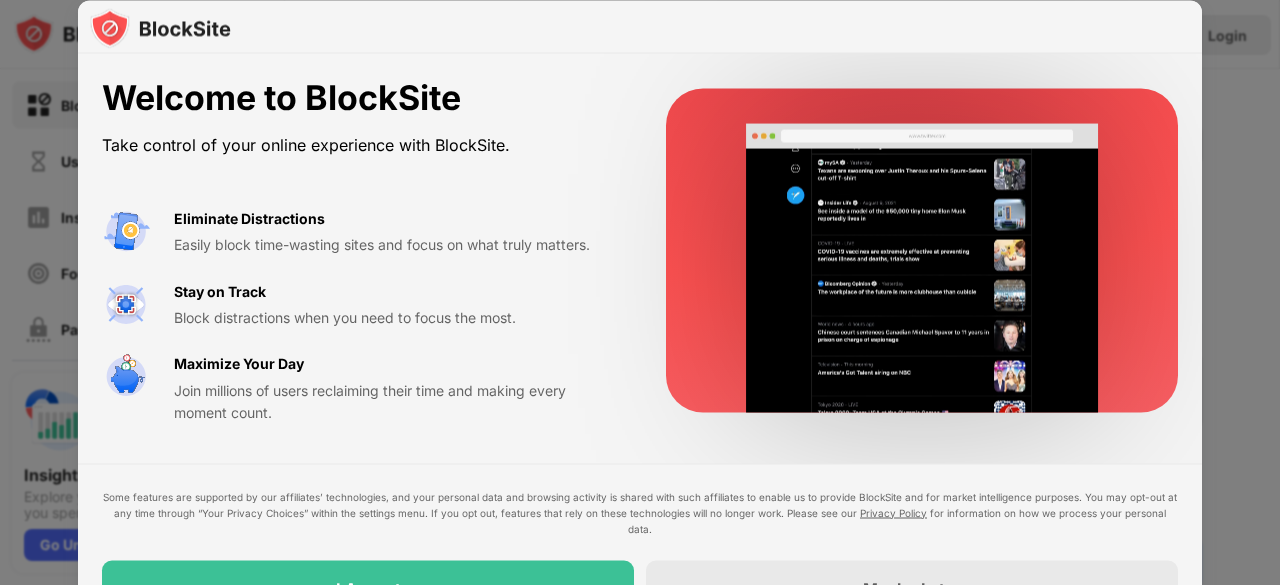 drag, startPoint x: 627, startPoint y: 309, endPoint x: 622, endPoint y: 207, distance: 102.122475 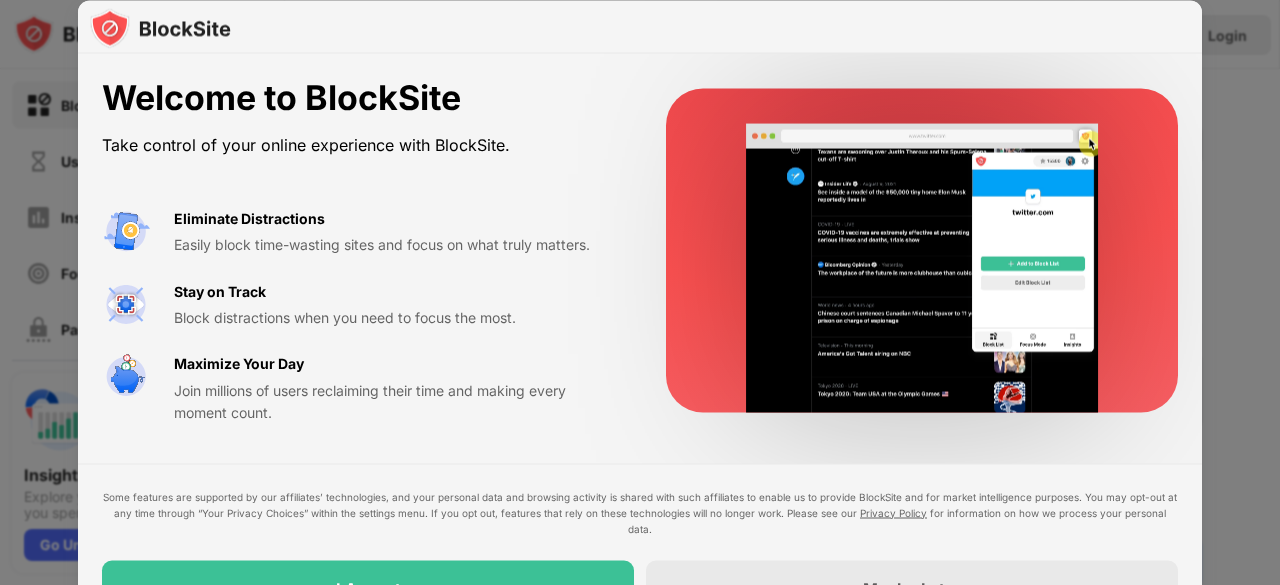 click on "Welcome to BlockSite Take control of your online experience with BlockSite. Eliminate Distractions Easily block time-wasting sites and focus on what truly matters. Stay on Track Block distractions when you need to focus the most. Maximize Your Day Join millions of users reclaiming their time and making every moment count." at bounding box center (640, 251) 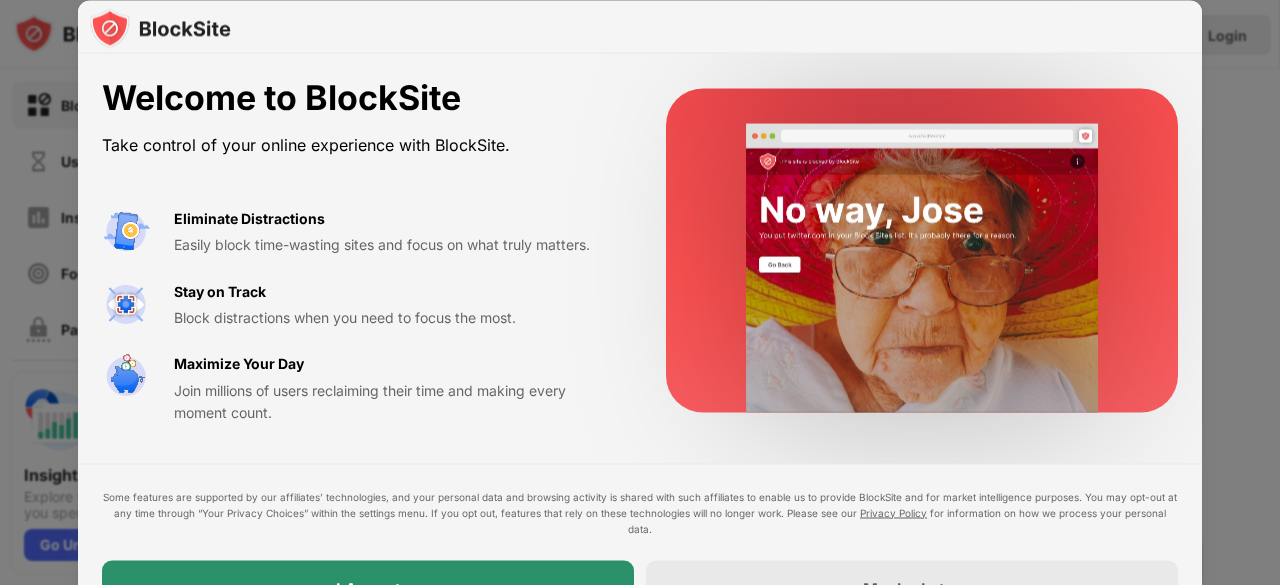 click on "I Accept" at bounding box center (368, 588) 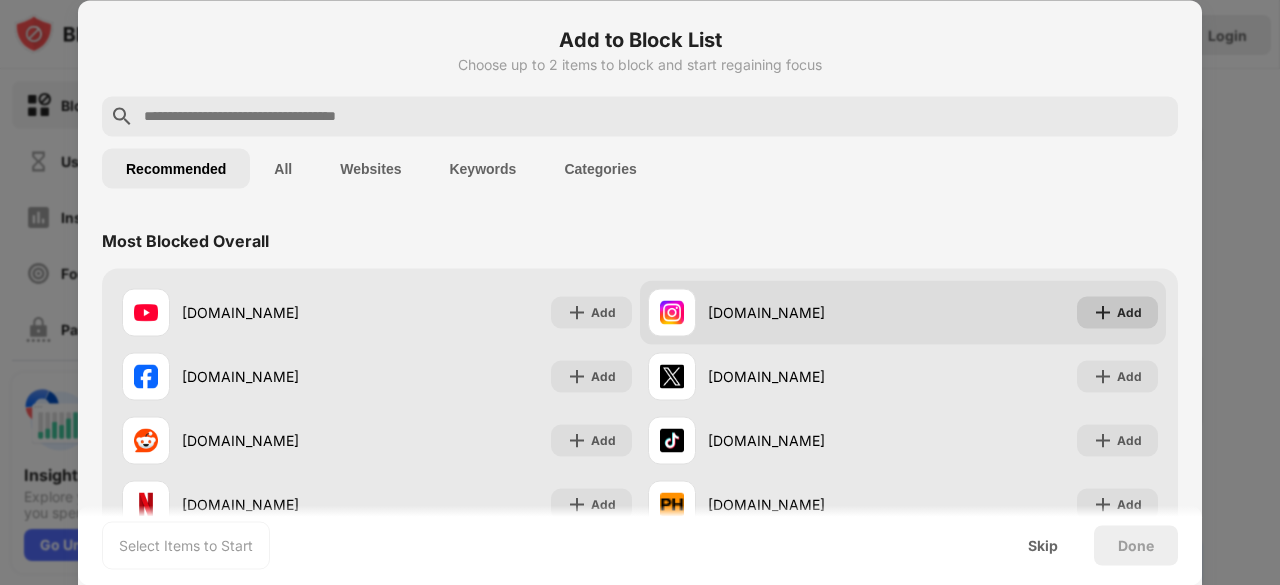 click on "Add" at bounding box center [1117, 312] 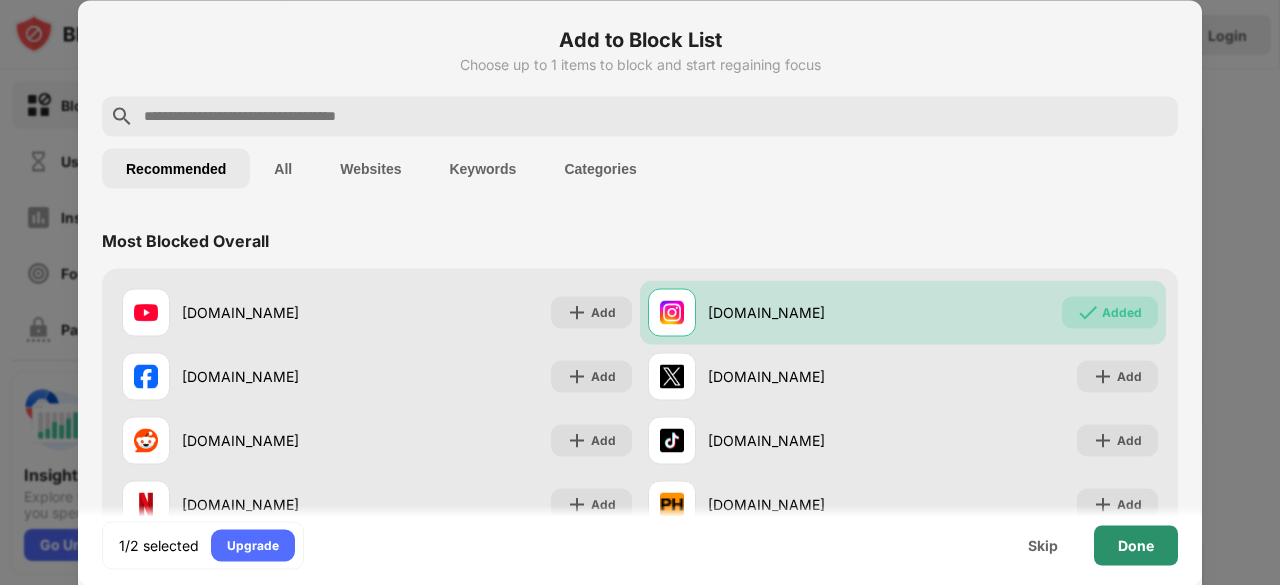click on "Done" at bounding box center (1136, 545) 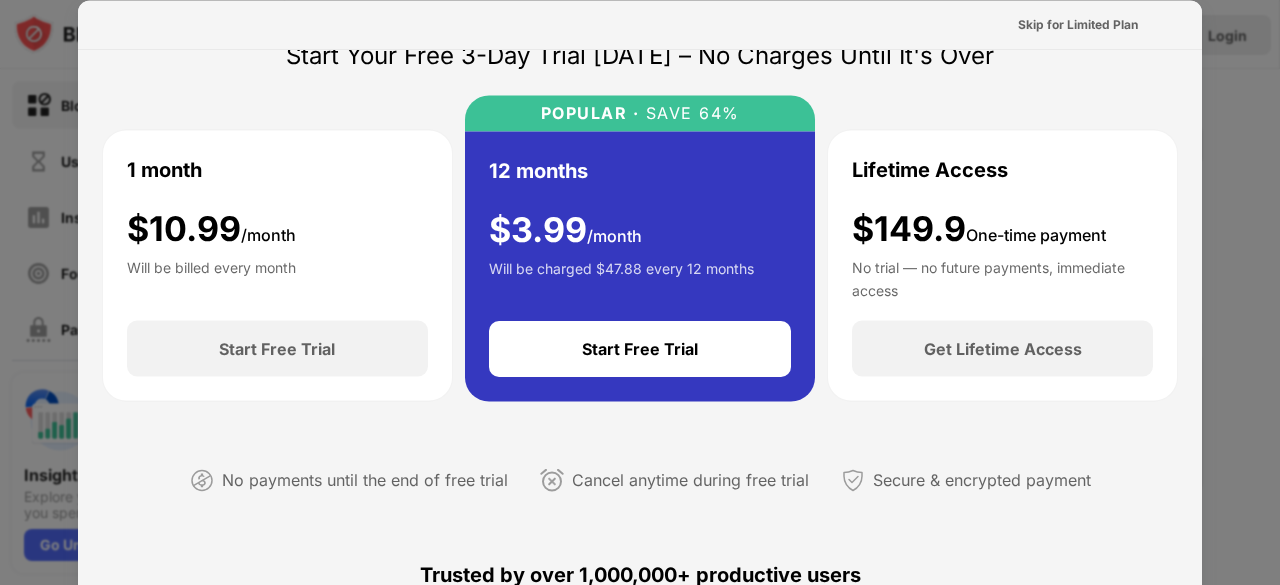 scroll, scrollTop: 0, scrollLeft: 0, axis: both 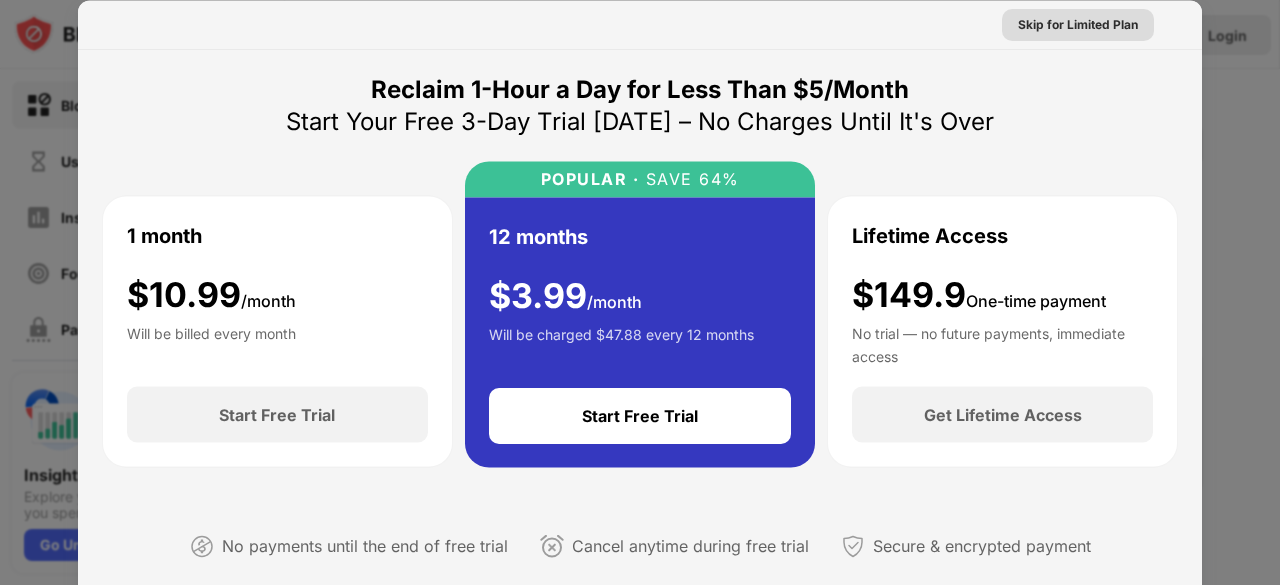 click on "Skip for Limited Plan" at bounding box center (1078, 24) 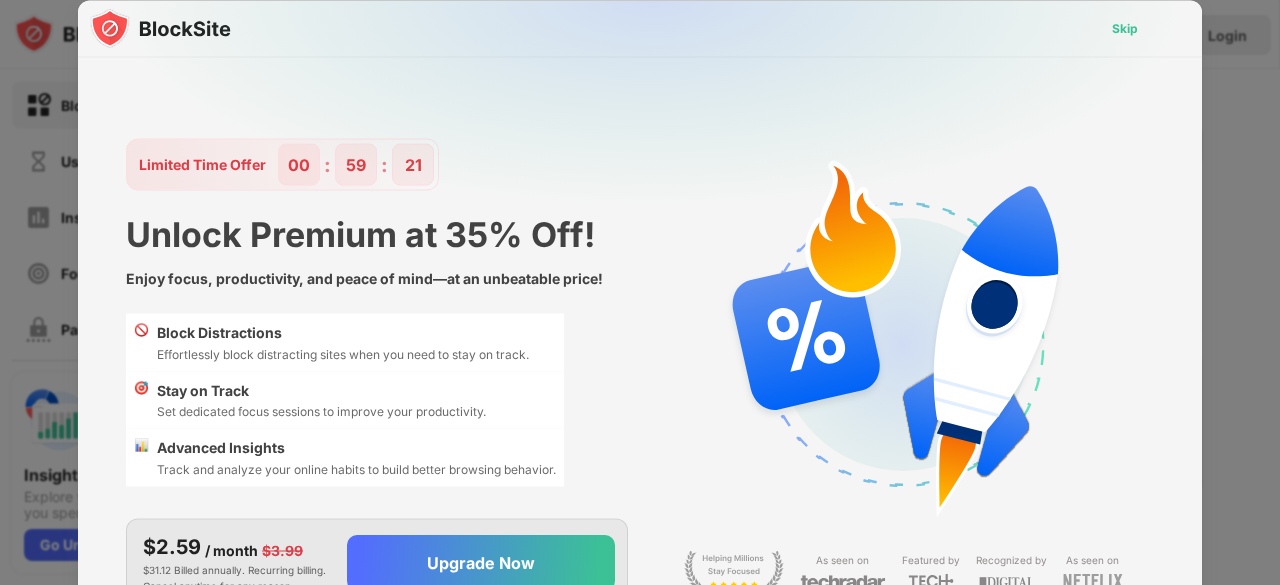 click on "Skip" at bounding box center [1125, 28] 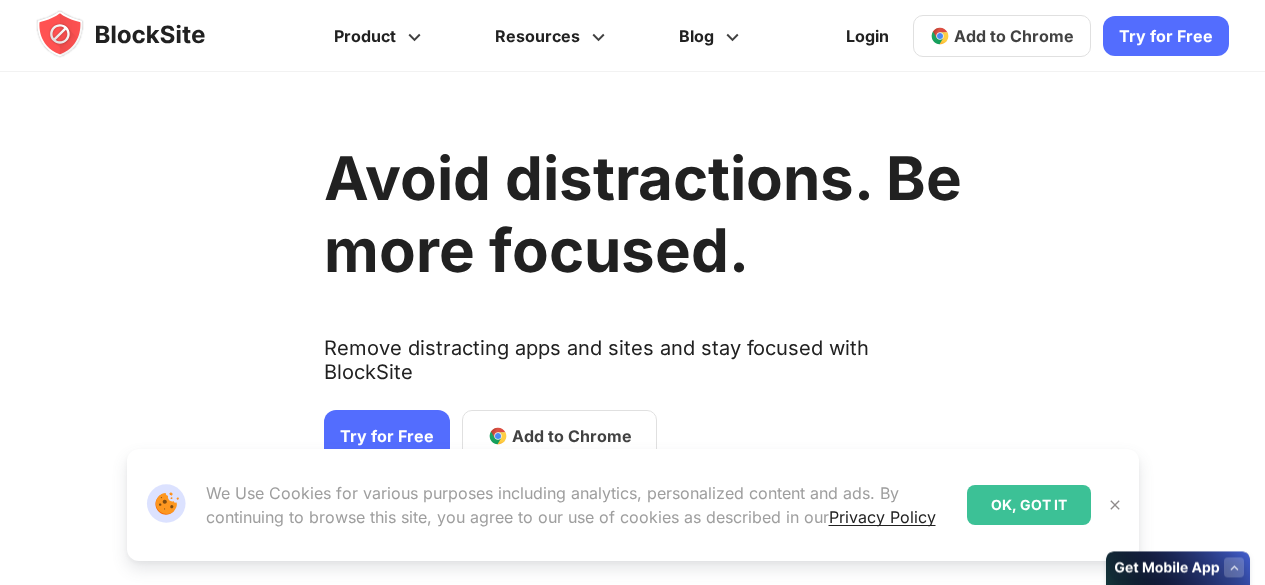 scroll, scrollTop: 0, scrollLeft: 0, axis: both 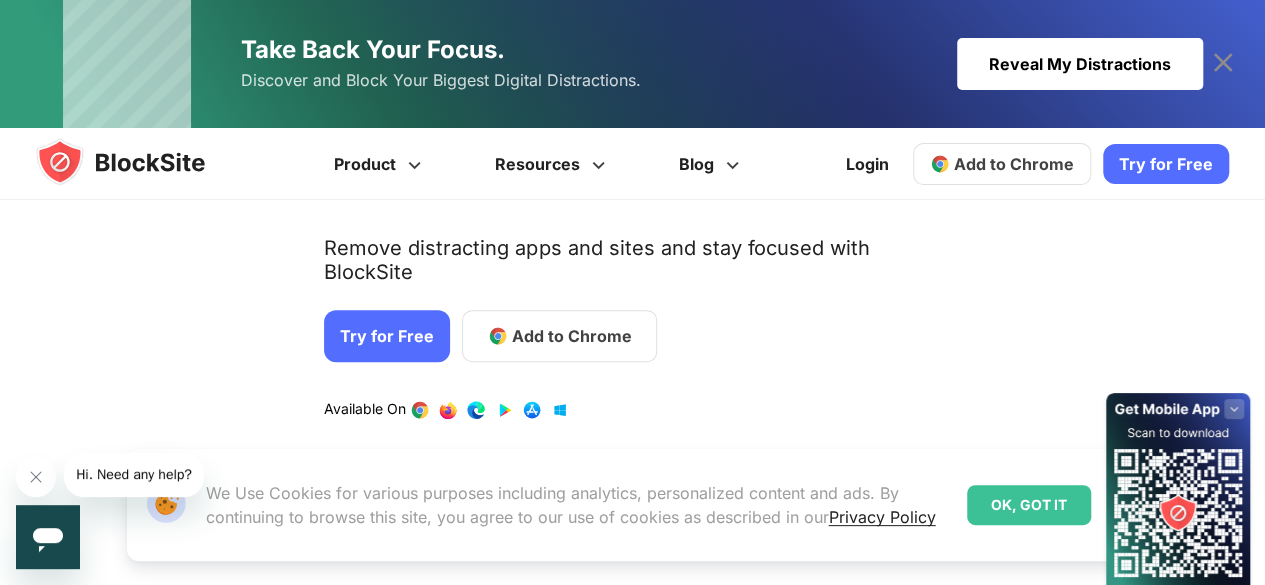 click on "Try for Free" at bounding box center [387, 336] 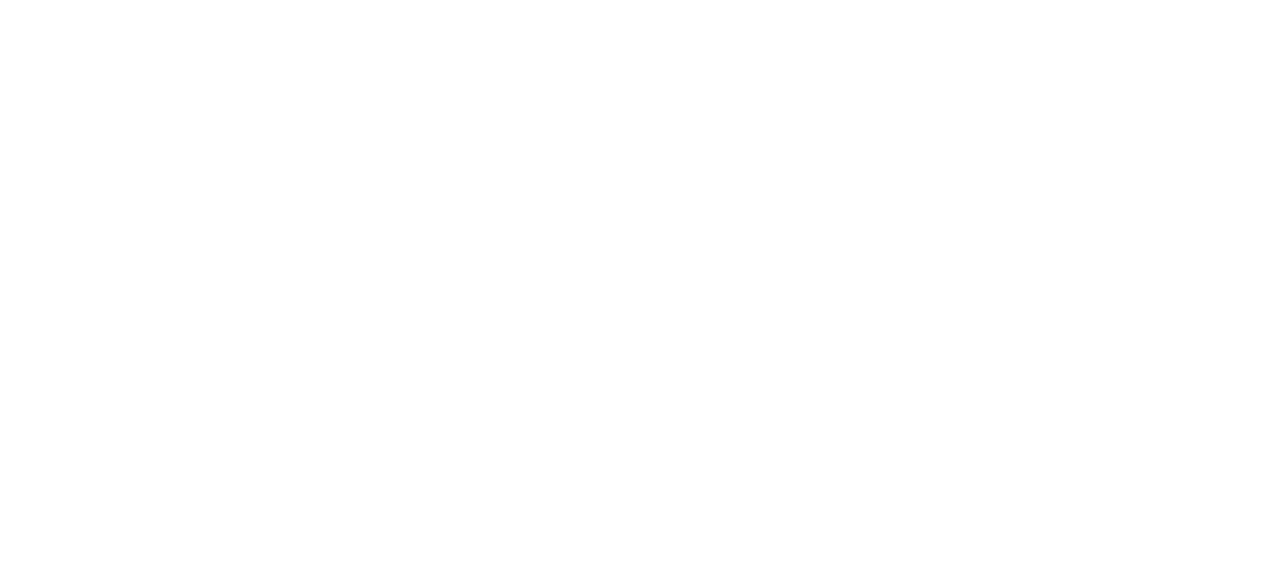 scroll, scrollTop: 0, scrollLeft: 0, axis: both 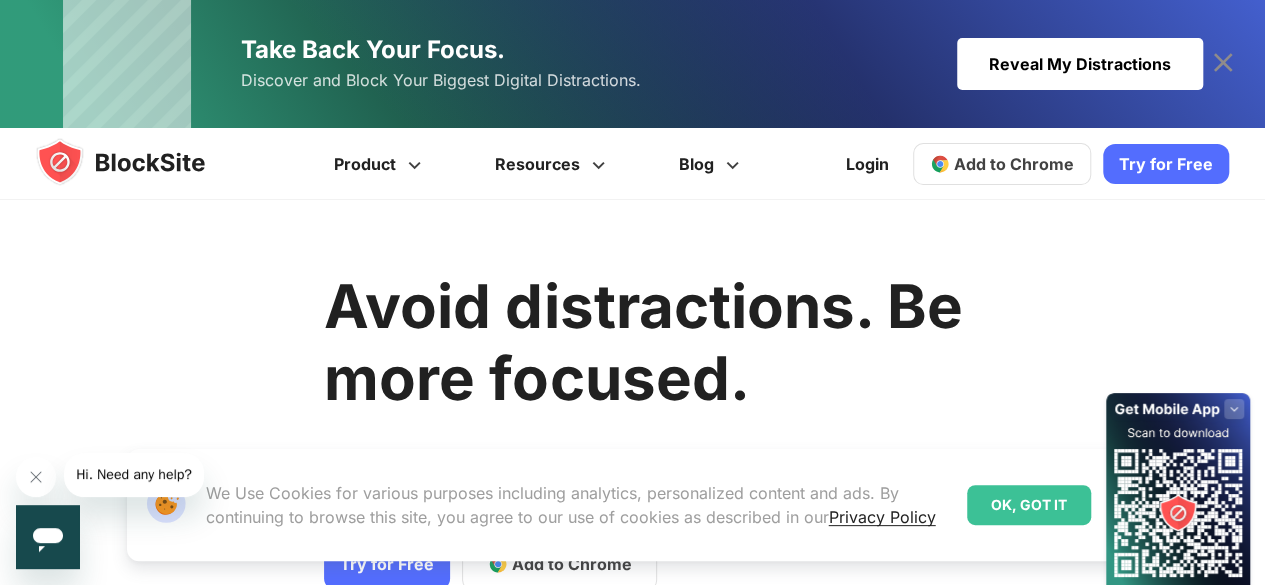 click on "Try for Free" at bounding box center (1166, 164) 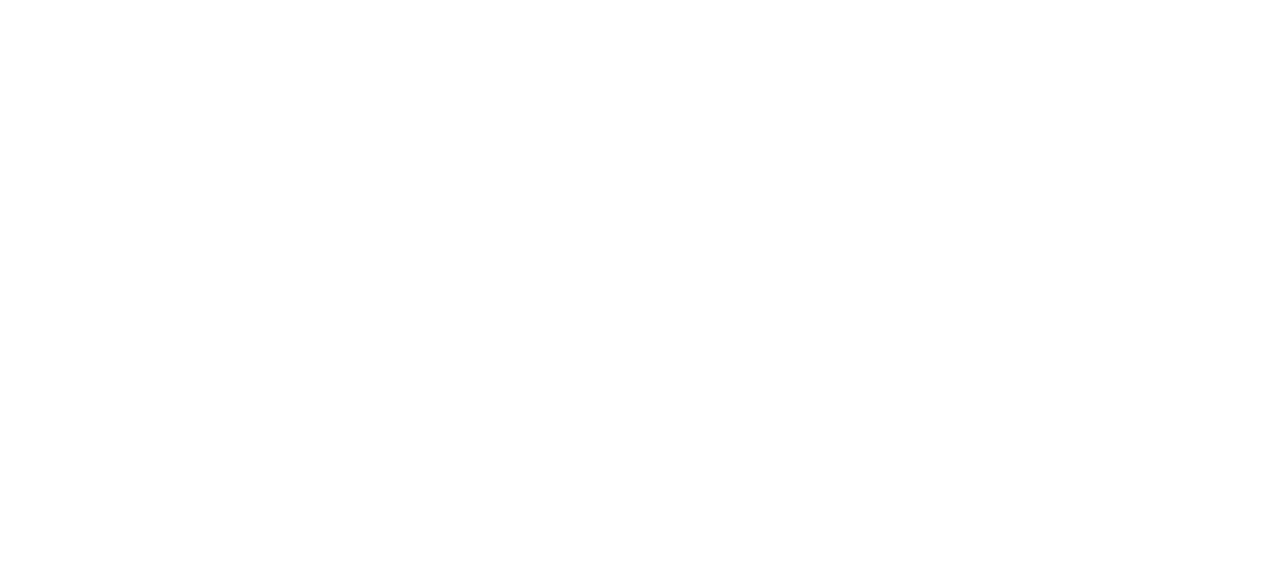 scroll, scrollTop: 0, scrollLeft: 0, axis: both 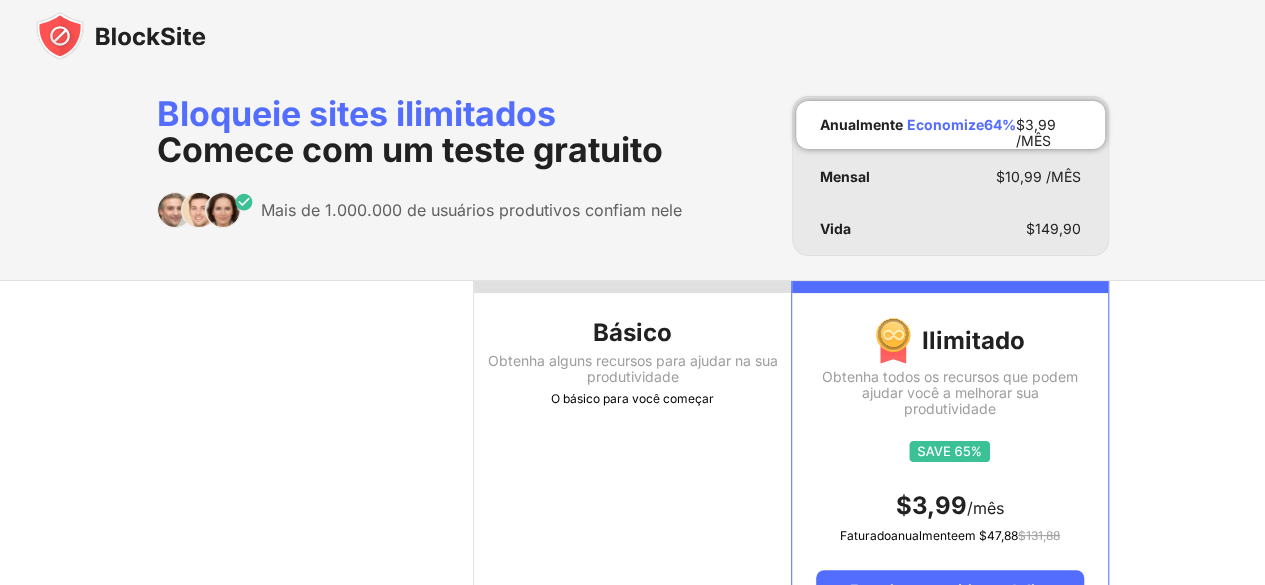 click on "Básico Obtenha alguns recursos para ajudar na sua produtividade O básico para você começar" at bounding box center (632, 458) 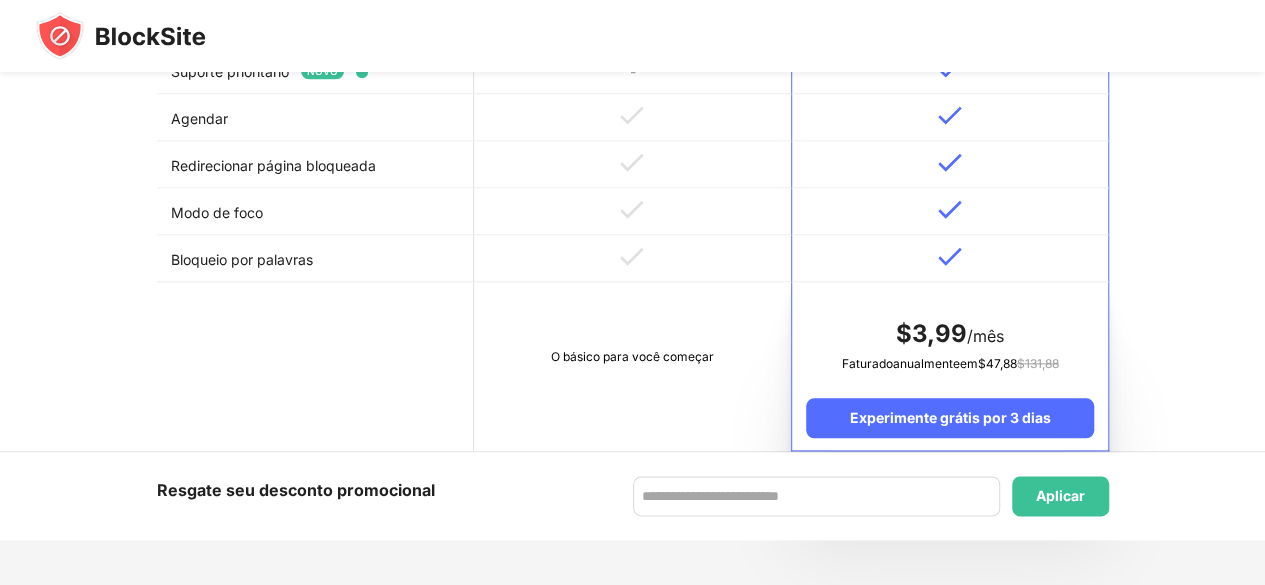 scroll, scrollTop: 960, scrollLeft: 0, axis: vertical 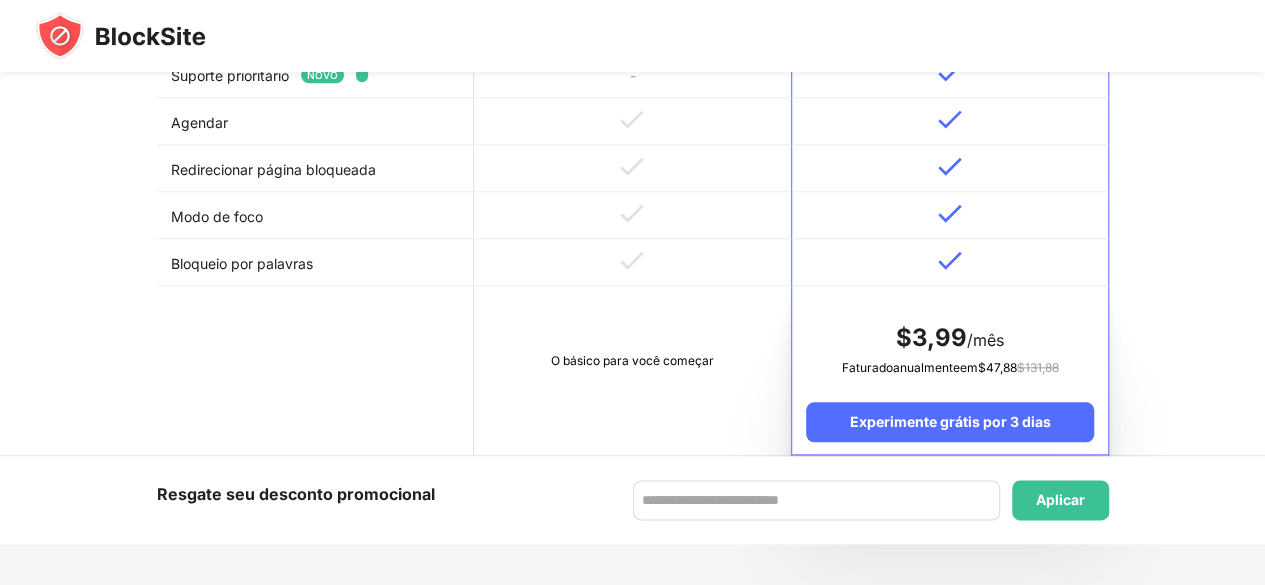 click on "O básico para você começar" at bounding box center (632, 370) 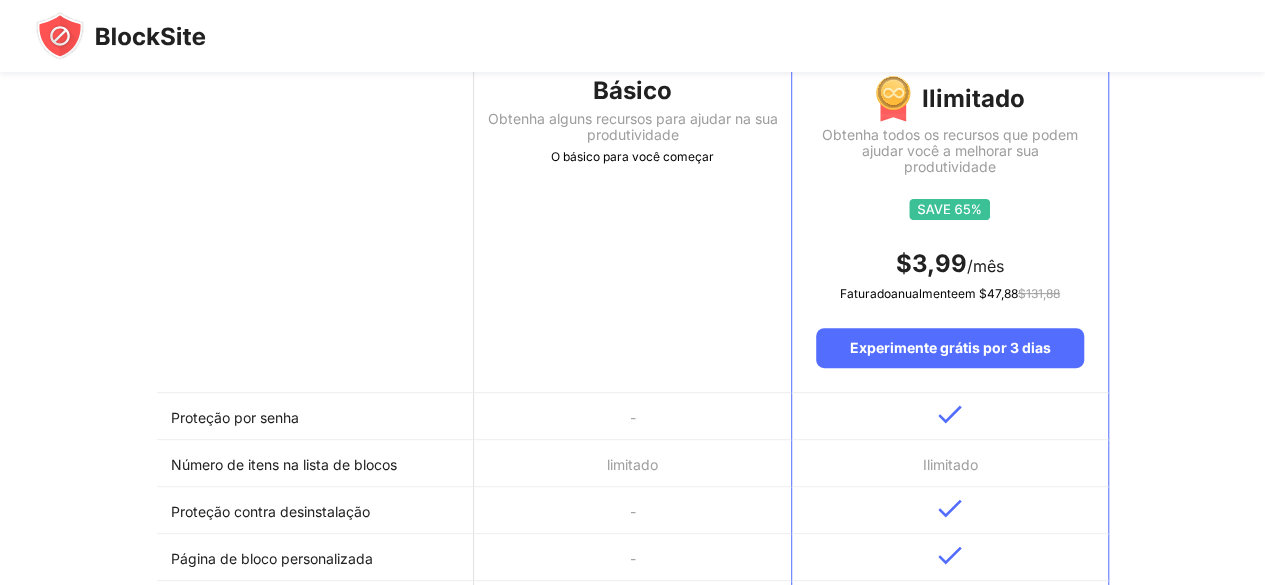 scroll, scrollTop: 0, scrollLeft: 0, axis: both 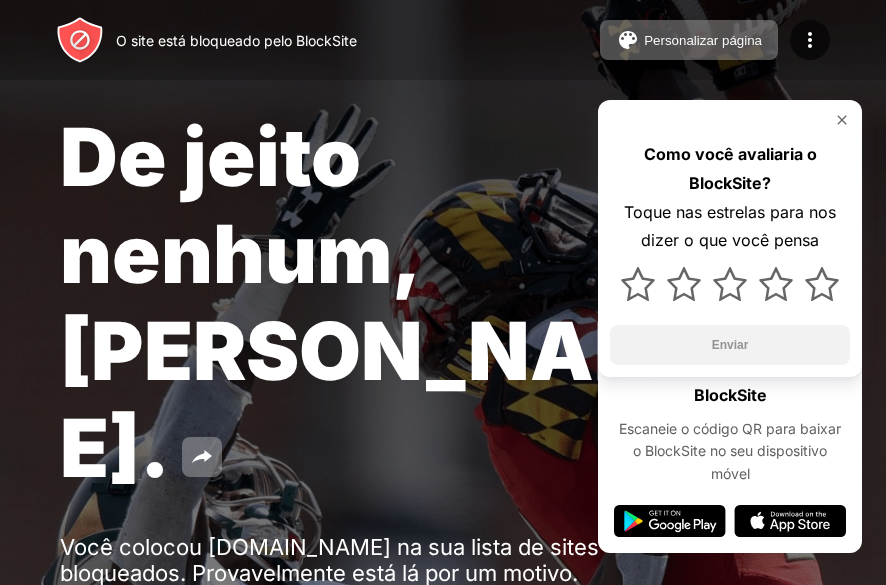 click on "Proteção por senha" at bounding box center (215, 626) 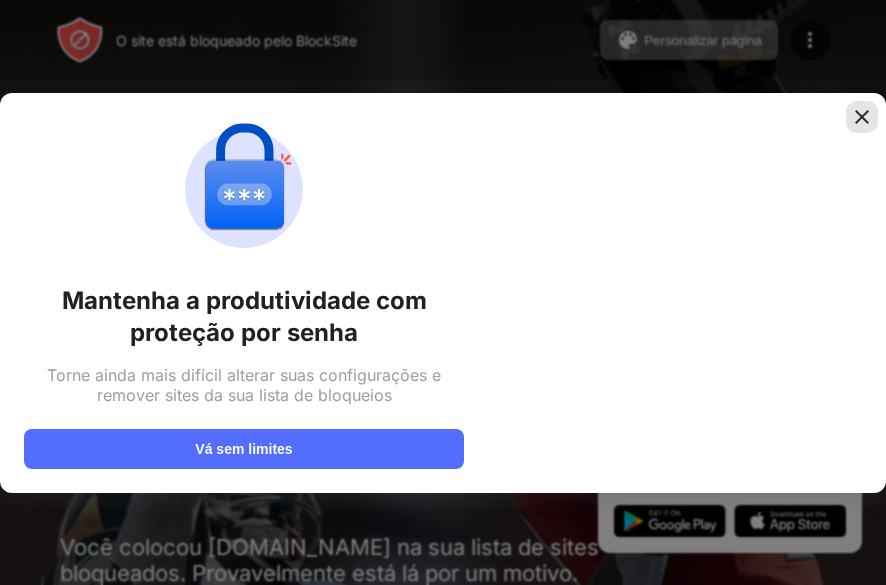 click at bounding box center (862, 117) 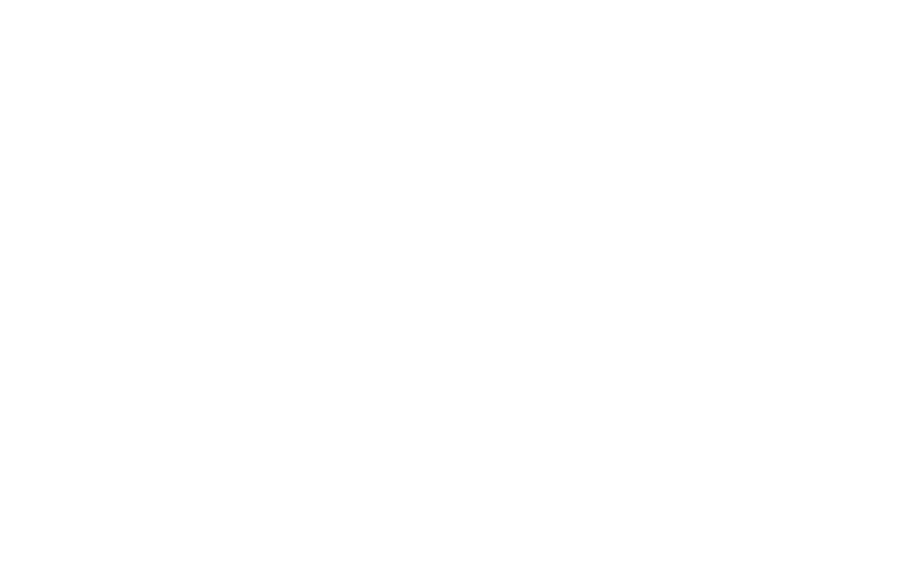 scroll, scrollTop: 0, scrollLeft: 0, axis: both 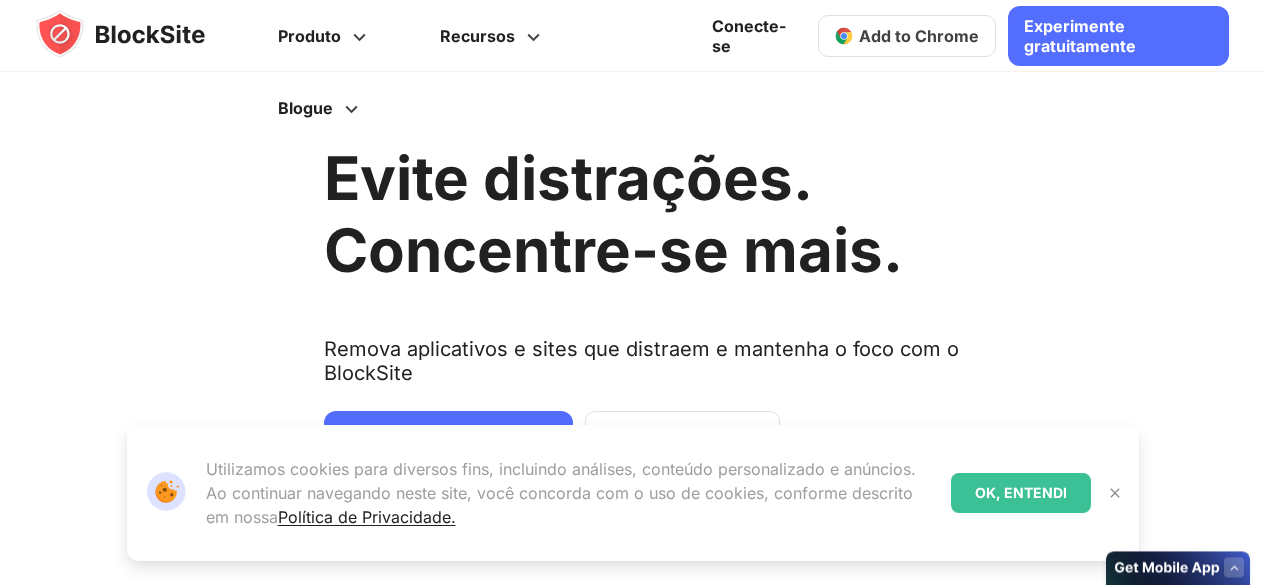 click on "Evite distrações. Concentre-se mais.
Remova aplicativos e sites que distraem e mantenha o foco com o BlockSite
Experimente gratuitamente
Add to Chrome
Baixar na AppStore
Baixar no Google Play
Disponível em" at bounding box center [643, 382] 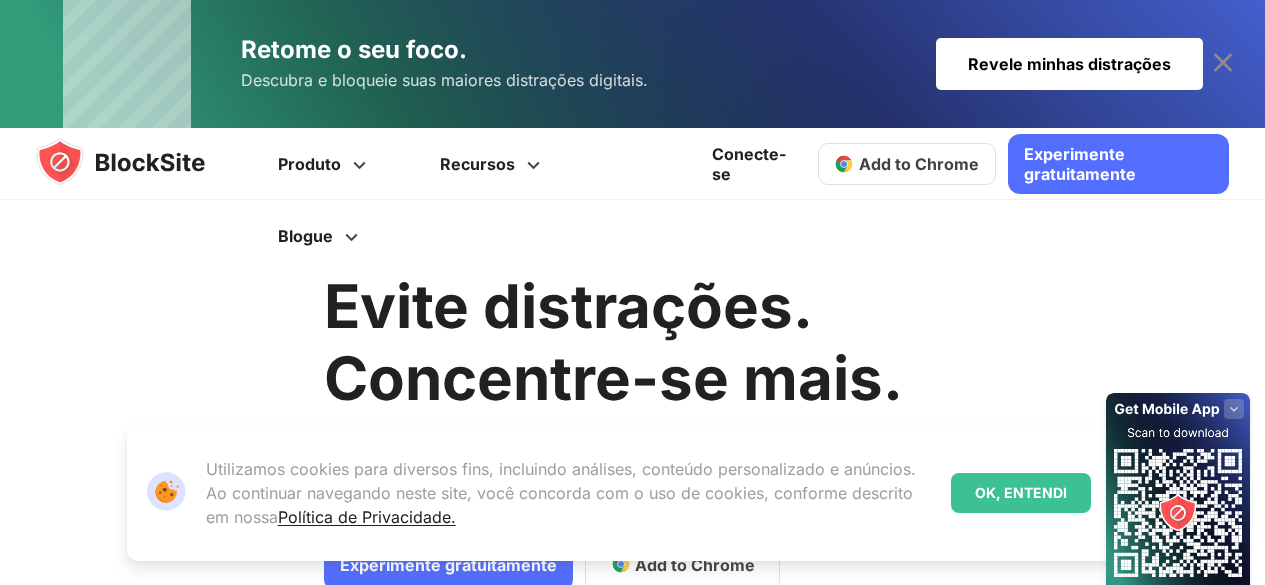 scroll, scrollTop: 0, scrollLeft: 0, axis: both 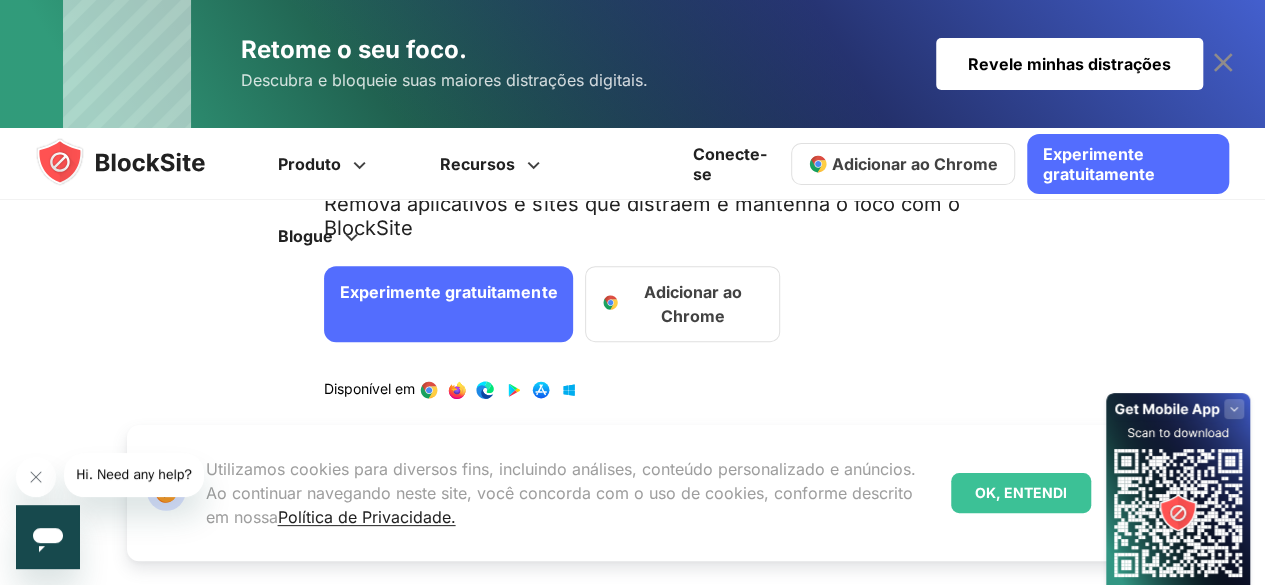 click on "Experimente gratuitamente" at bounding box center [448, 292] 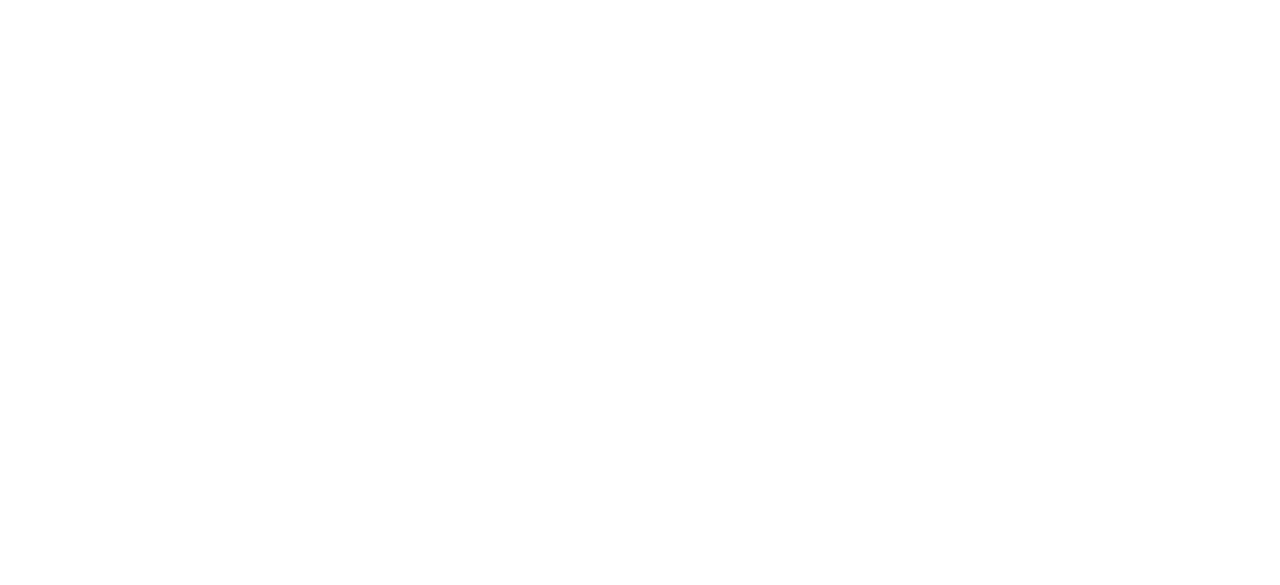 scroll, scrollTop: 0, scrollLeft: 0, axis: both 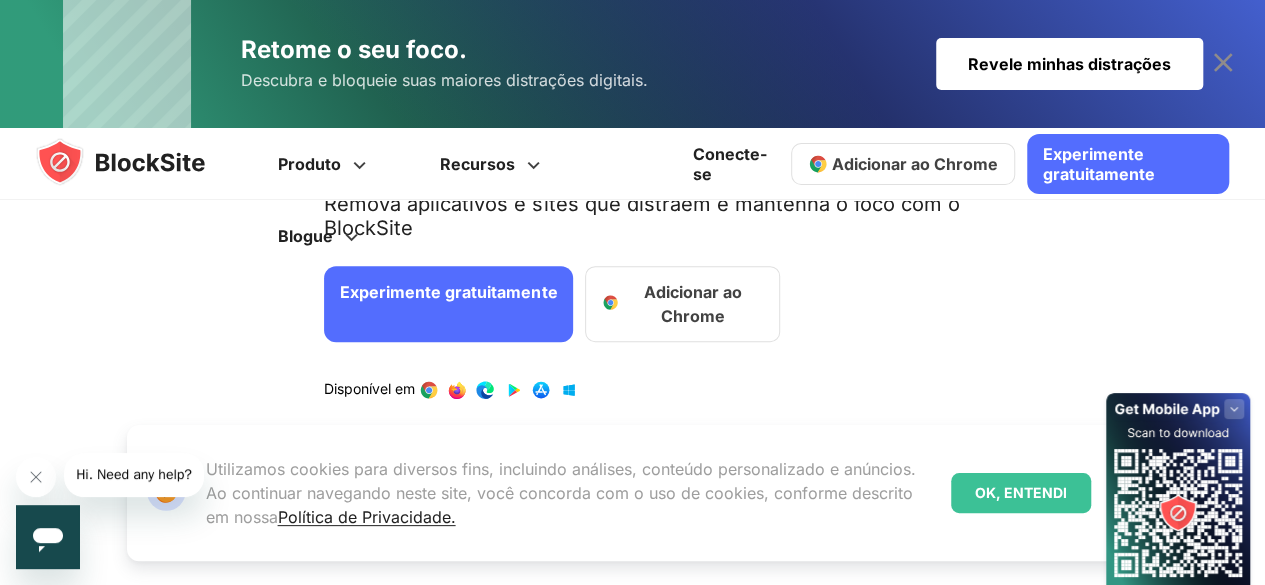 click on "Adicionar ao Chrome" at bounding box center (903, 164) 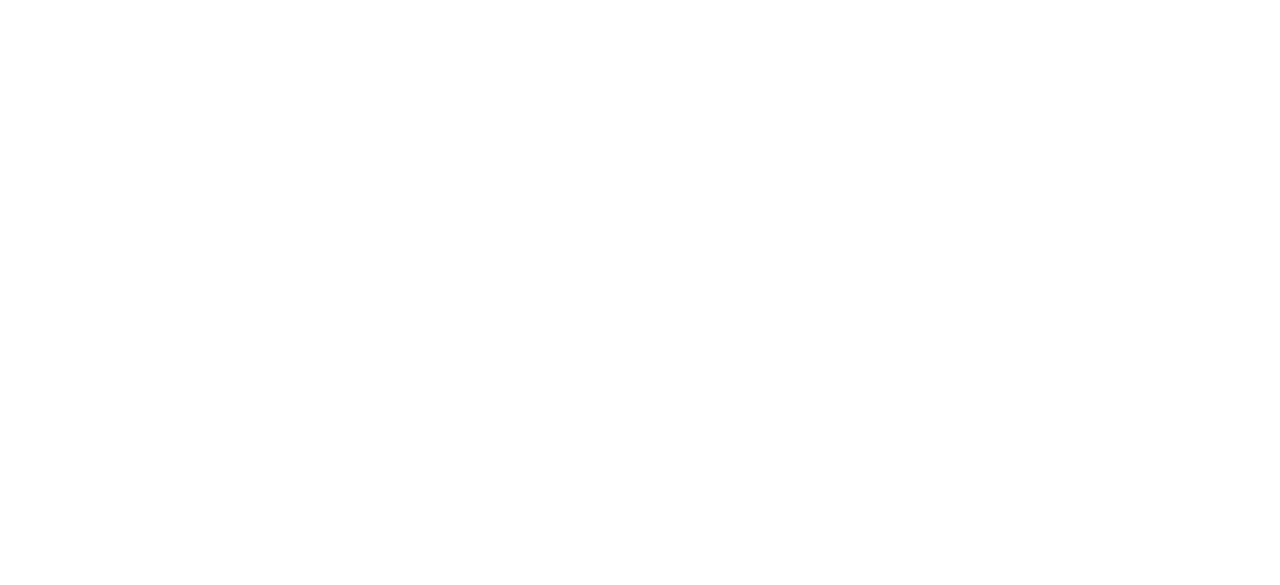 scroll, scrollTop: 0, scrollLeft: 0, axis: both 